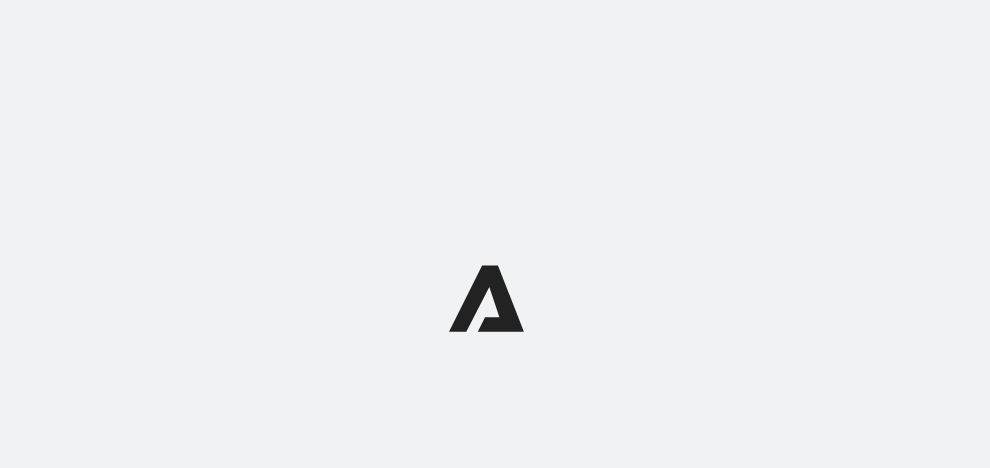 scroll, scrollTop: 0, scrollLeft: 0, axis: both 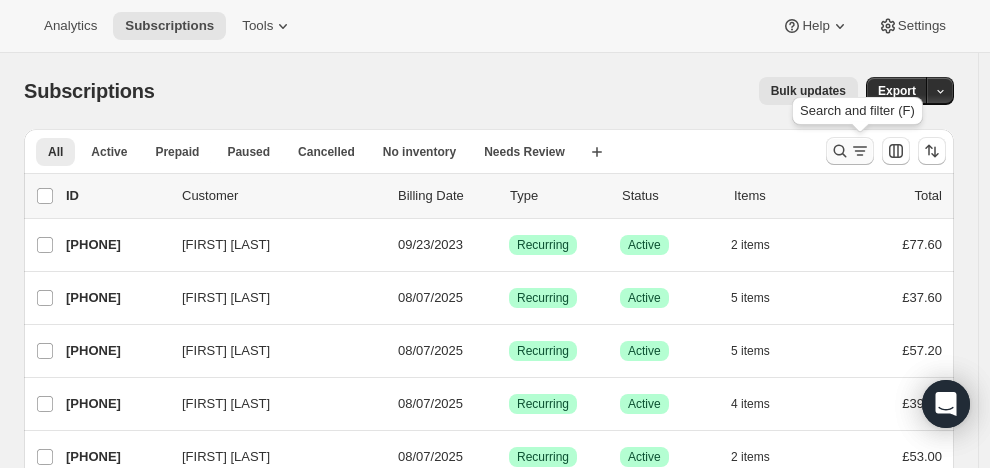 click 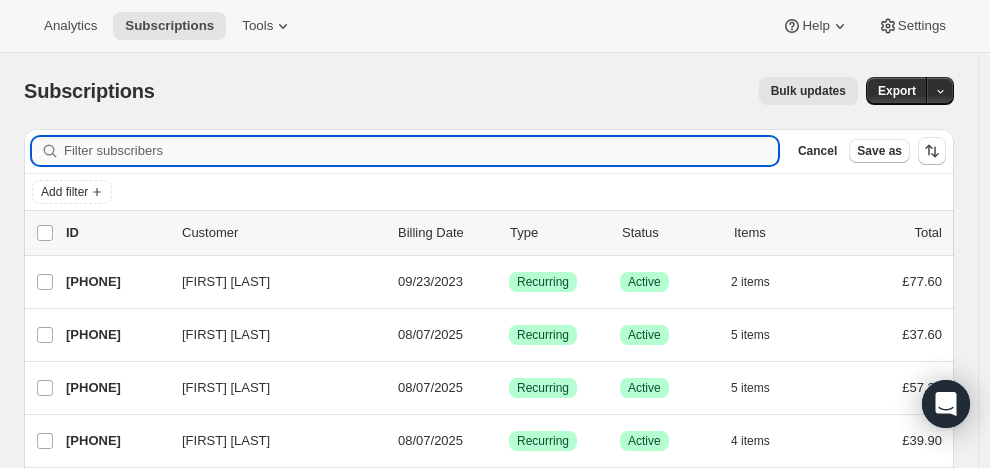 click on "Filter subscribers" at bounding box center (421, 151) 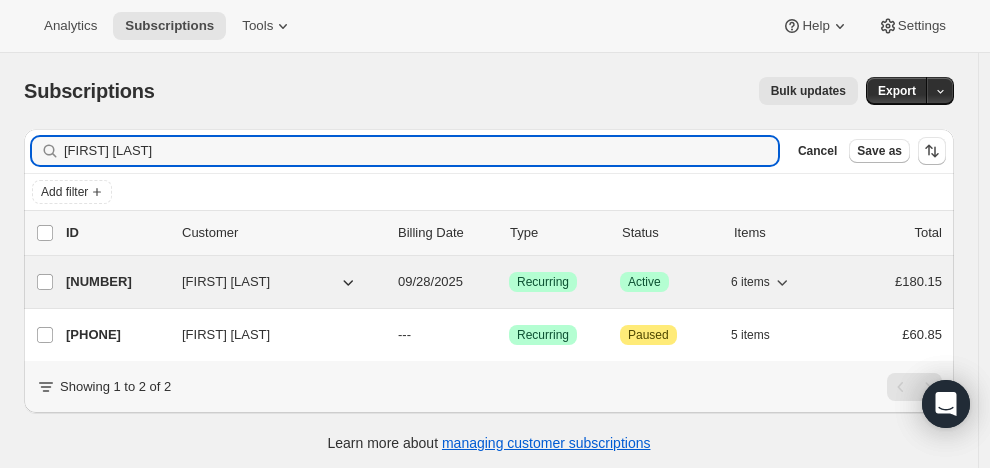 type on "[FIRST] [LAST]" 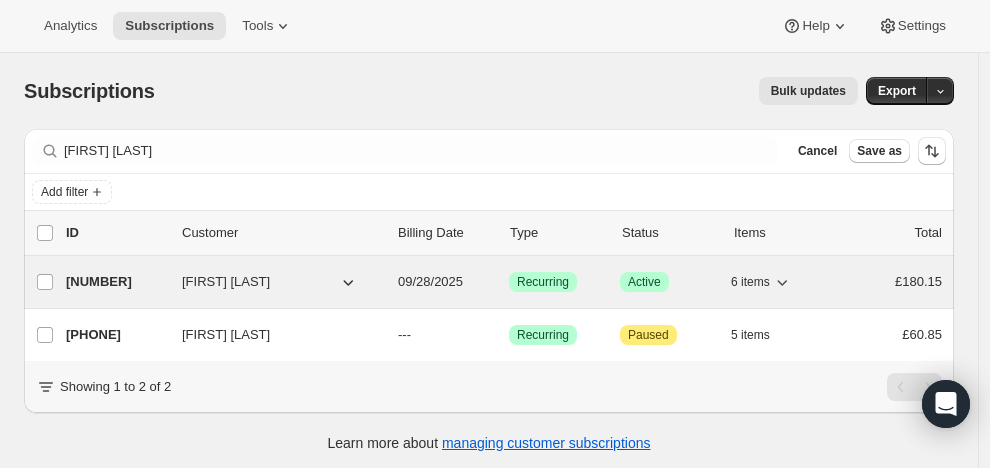click on "[PHONE]" at bounding box center [116, 282] 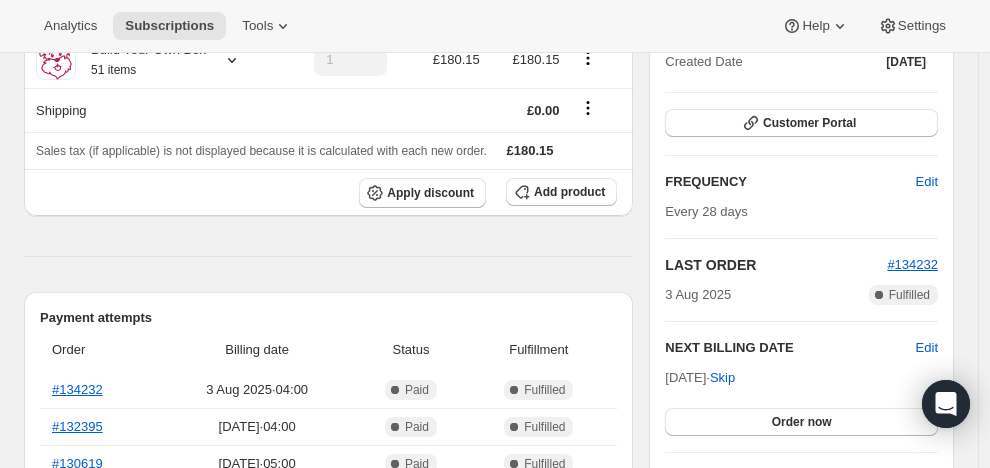 scroll, scrollTop: 252, scrollLeft: 0, axis: vertical 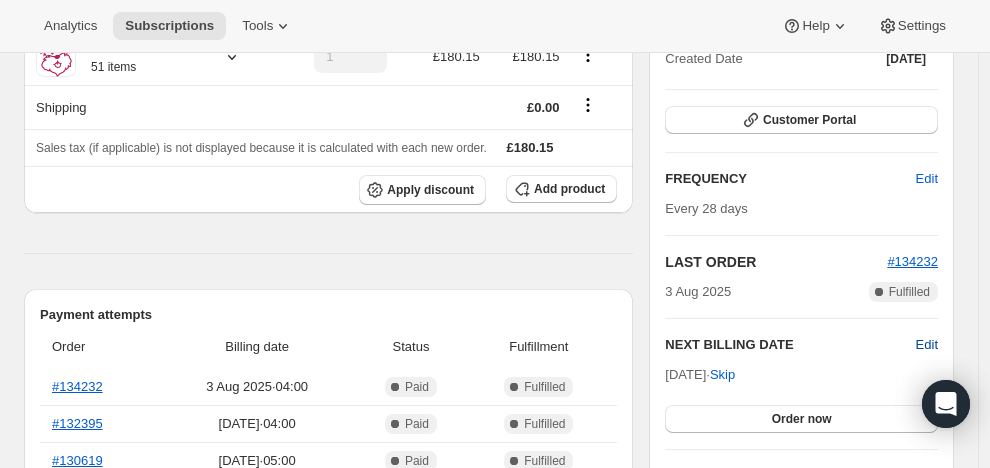 click on "Edit" at bounding box center [927, 345] 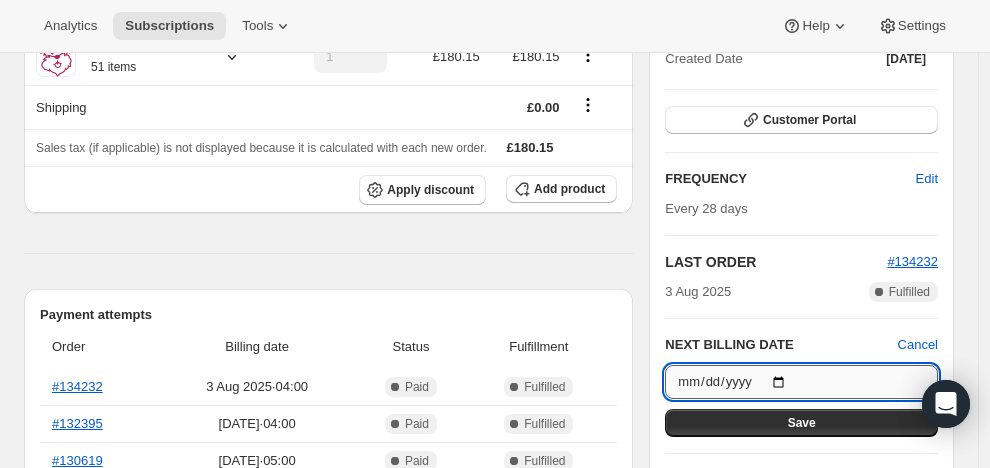 click on "2025-09-28" at bounding box center [801, 382] 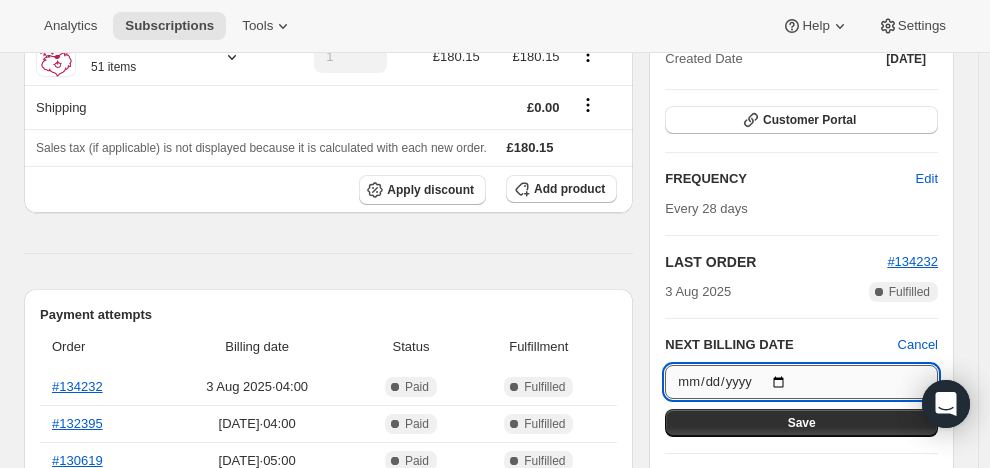 type on "2025-09-02" 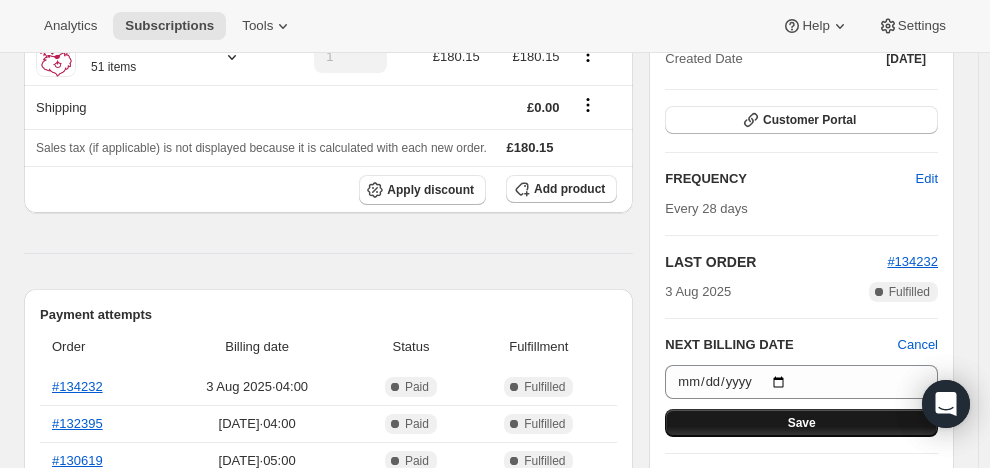 click on "Save" at bounding box center (801, 423) 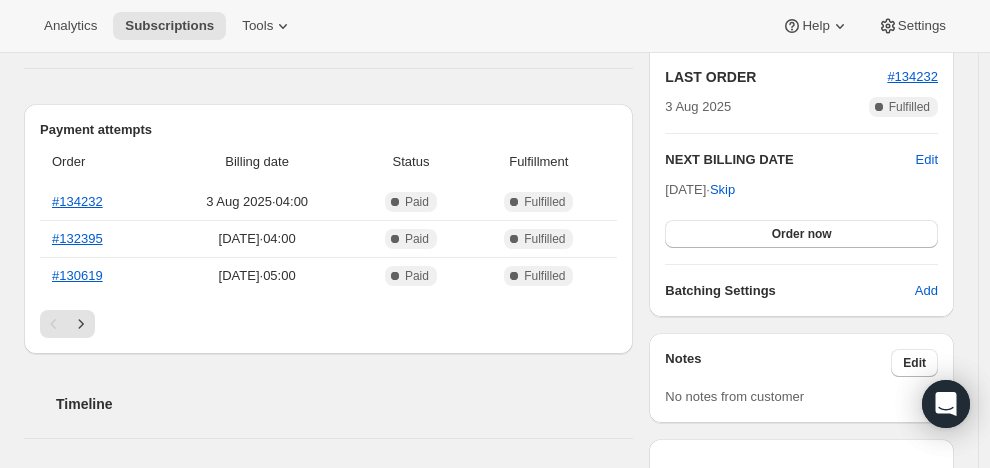 scroll, scrollTop: 555, scrollLeft: 0, axis: vertical 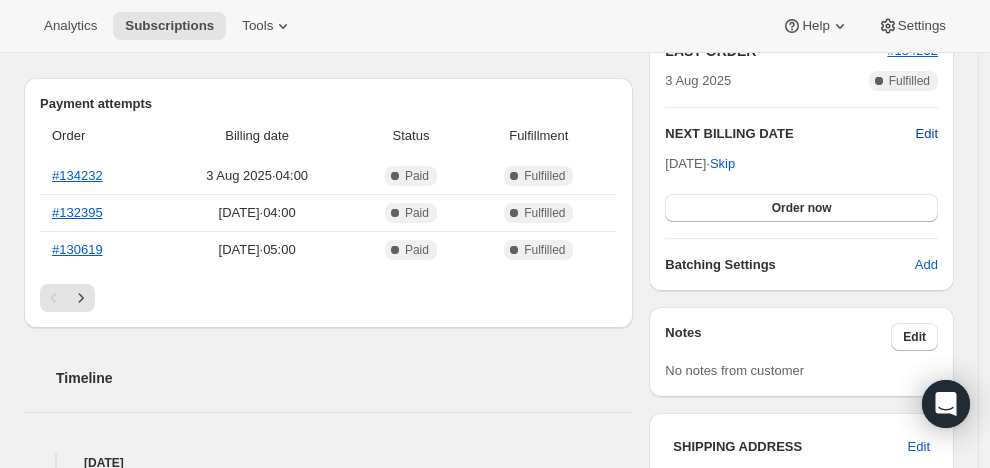 click on "Edit" at bounding box center (927, 134) 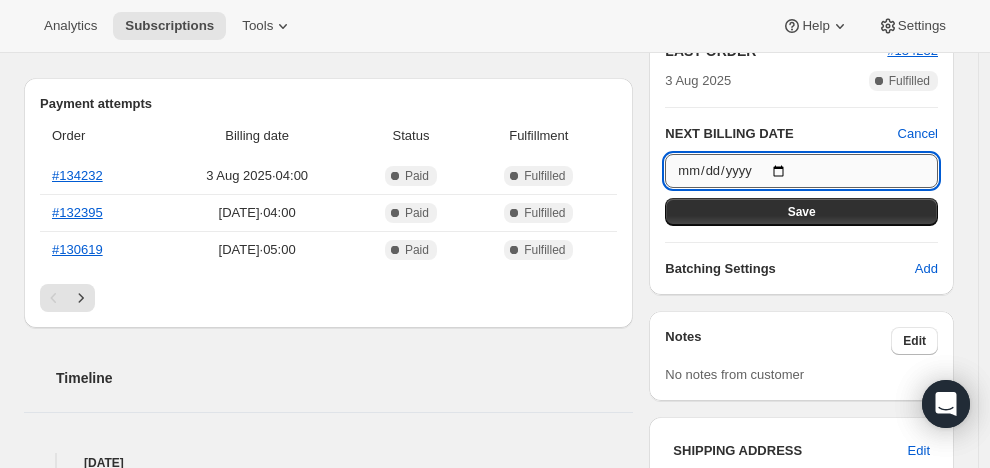 click on "2025-09-02" at bounding box center [801, 171] 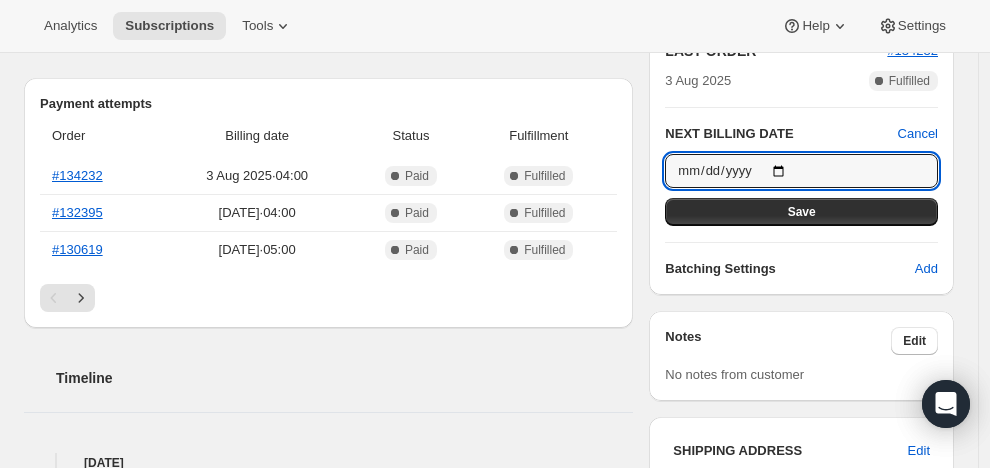 type on "2025-09-03" 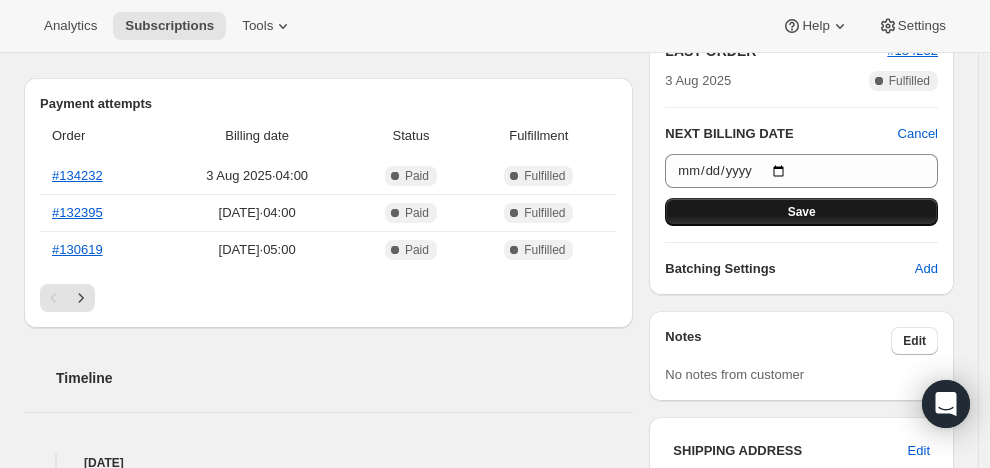 click on "Save" at bounding box center [801, 212] 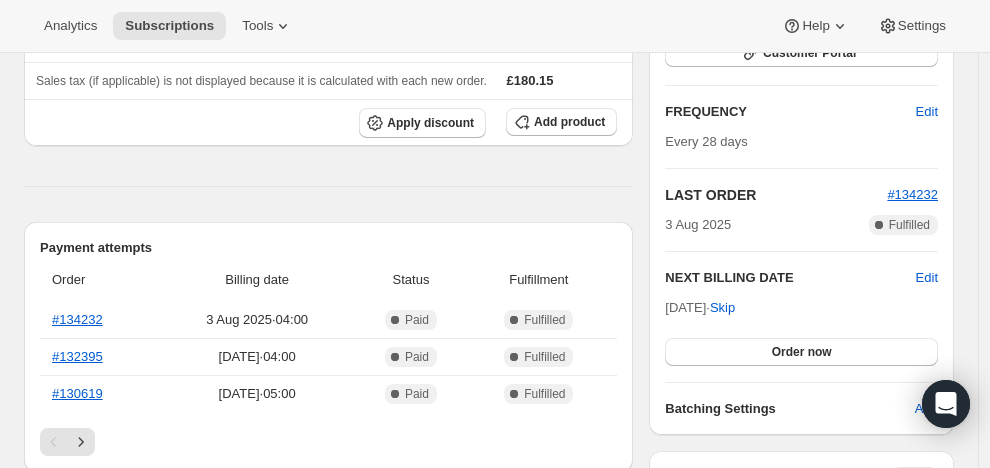 scroll, scrollTop: 500, scrollLeft: 0, axis: vertical 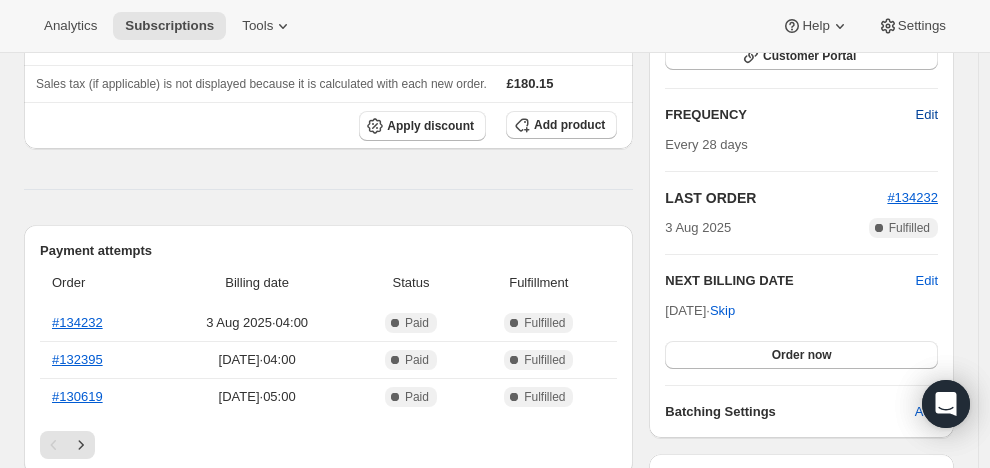 click on "Edit" at bounding box center (927, 115) 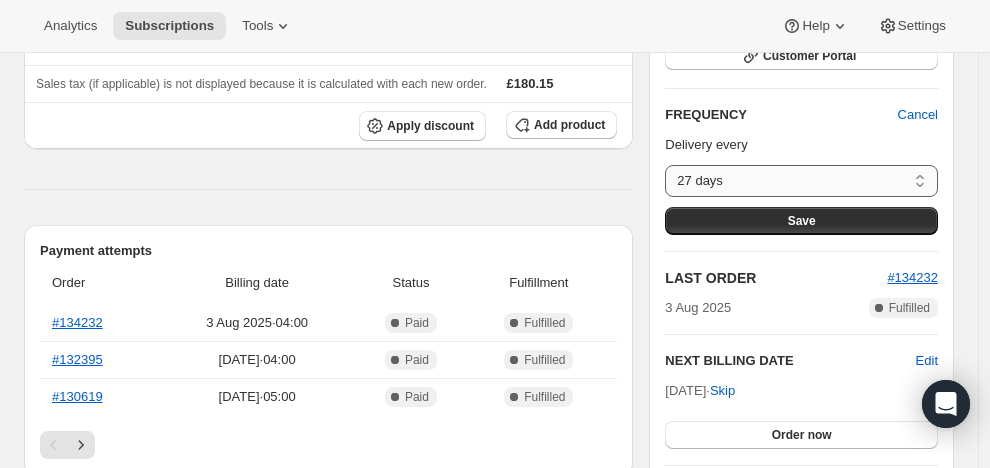 click on "27 days 28 days 29 days 30 days 31 days 32 days 33 days 34 days 35 days 36 days 37 days 38 days 39 days 40 days 41 days 42 days 43 days 44 days 45 days 46 days Custom..." at bounding box center (801, 181) 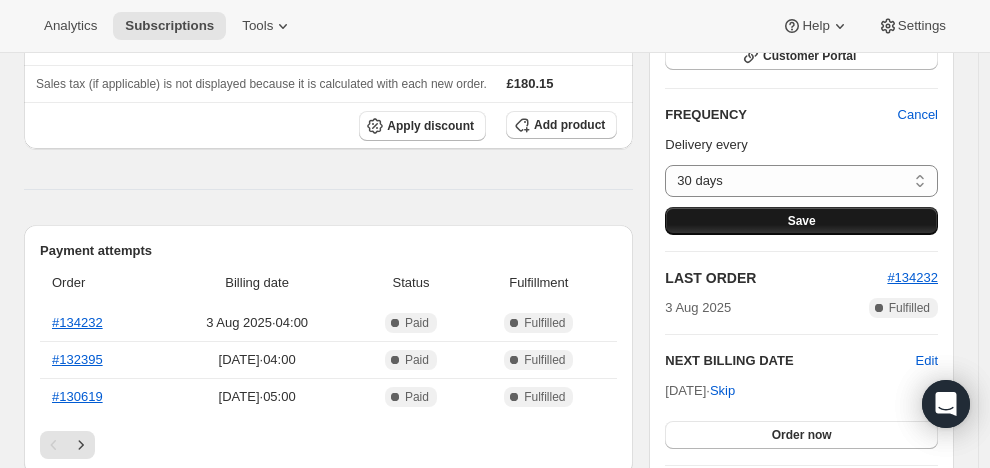 click on "Save" at bounding box center [801, 221] 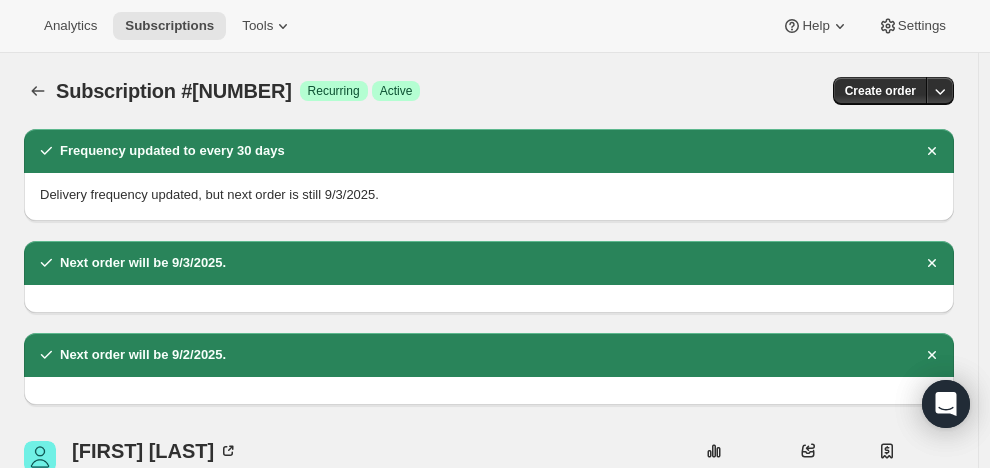 scroll, scrollTop: 355, scrollLeft: 0, axis: vertical 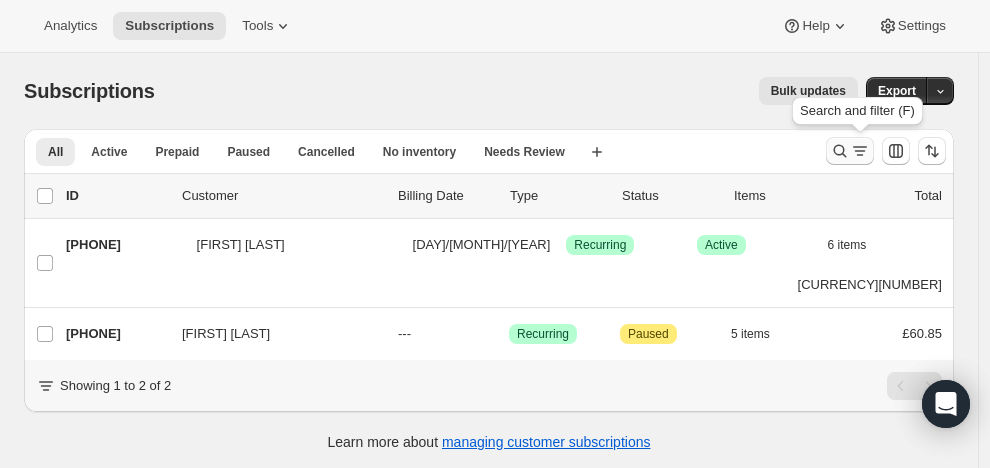 click 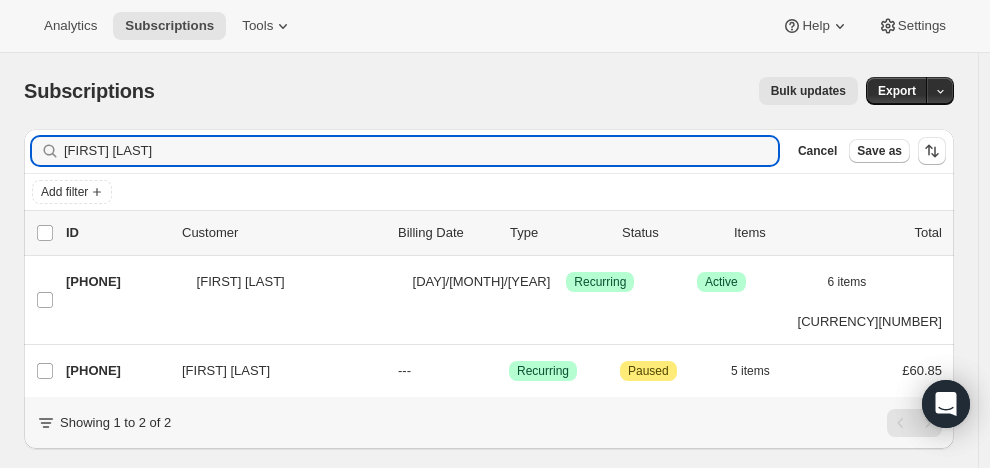drag, startPoint x: 191, startPoint y: 149, endPoint x: 56, endPoint y: 141, distance: 135.23683 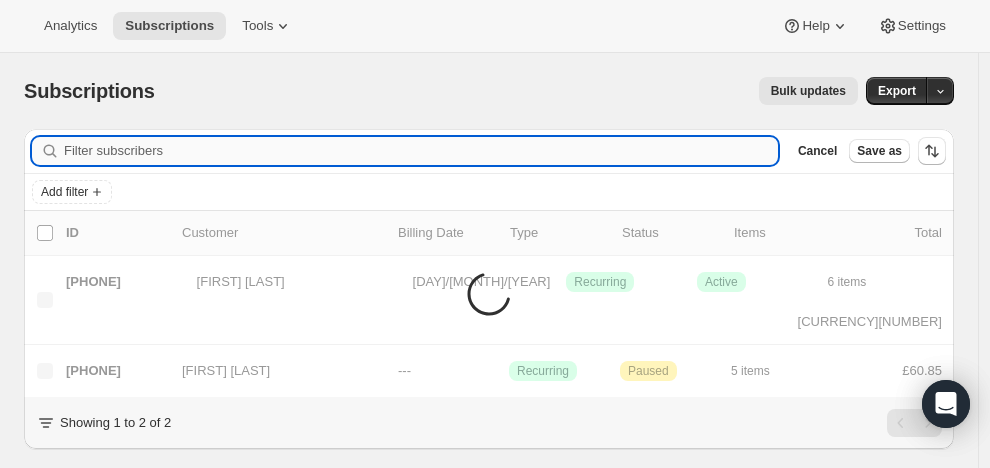 click on "Filter subscribers" at bounding box center [421, 151] 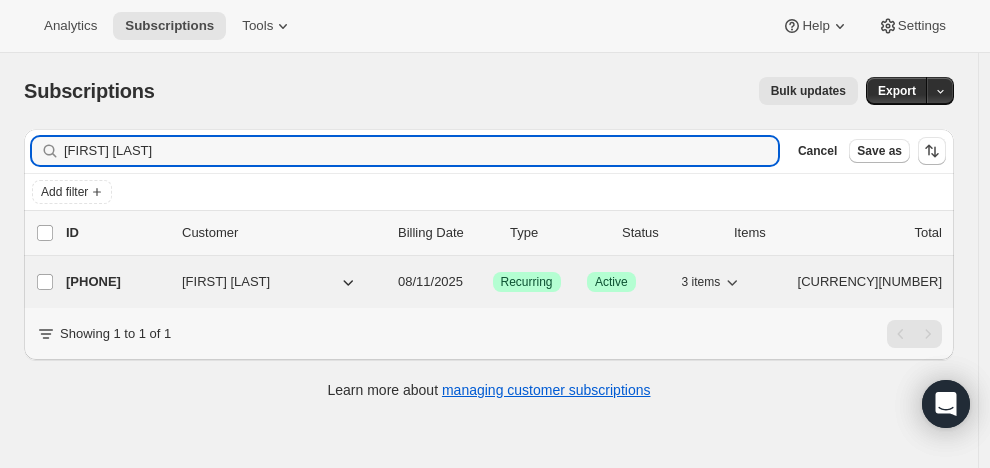 type on "[FIRST] [LAST]" 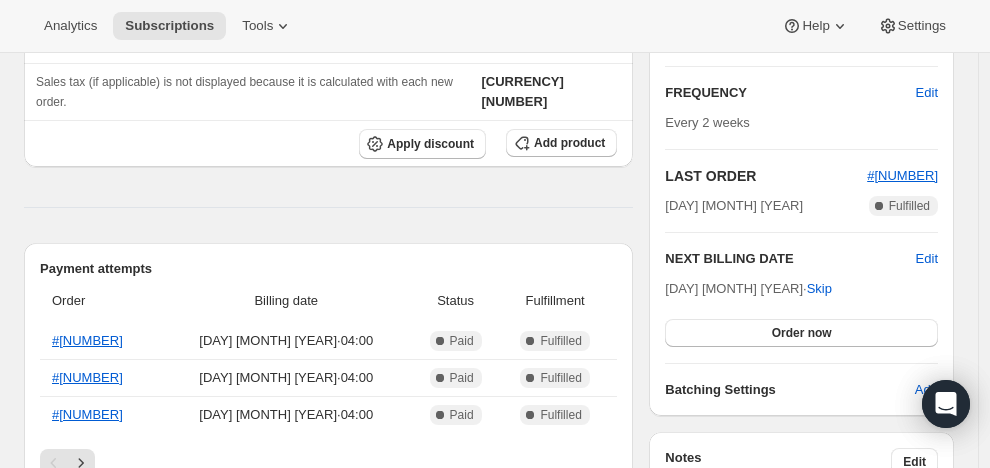 scroll, scrollTop: 311, scrollLeft: 0, axis: vertical 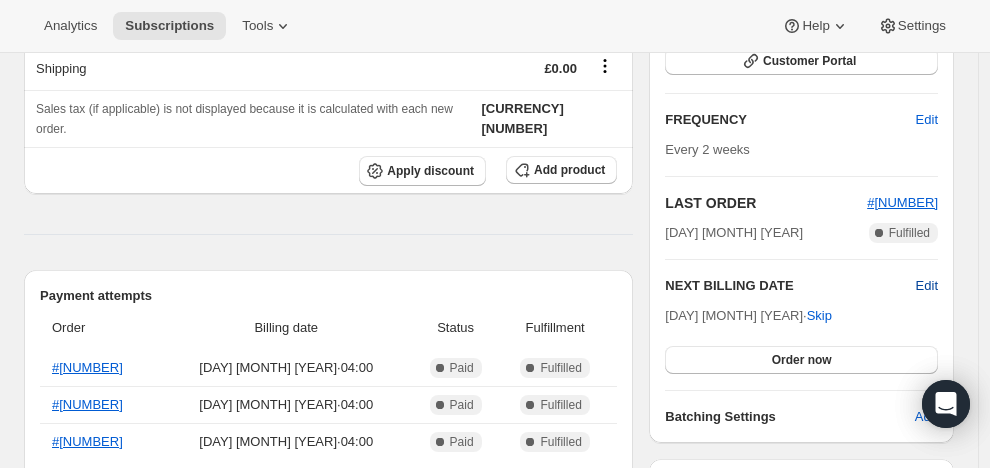 click on "Edit" at bounding box center (927, 286) 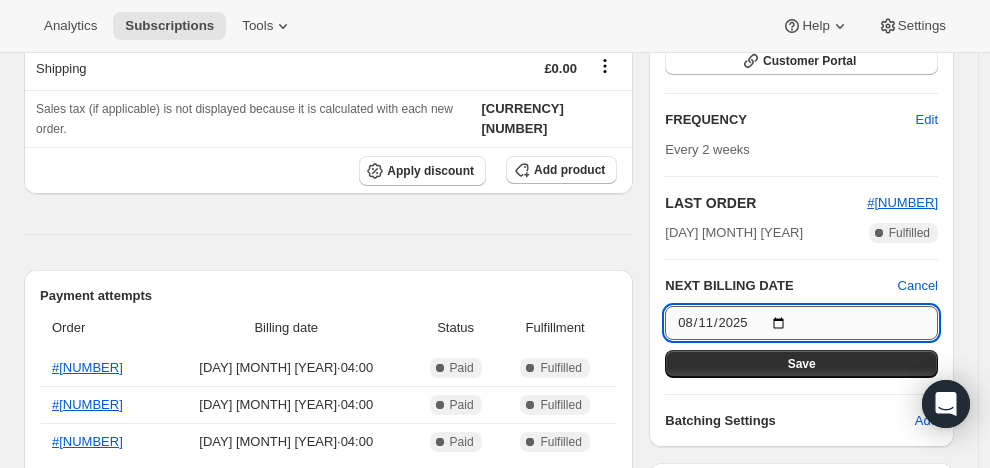 click on "2025-08-11" at bounding box center (801, 323) 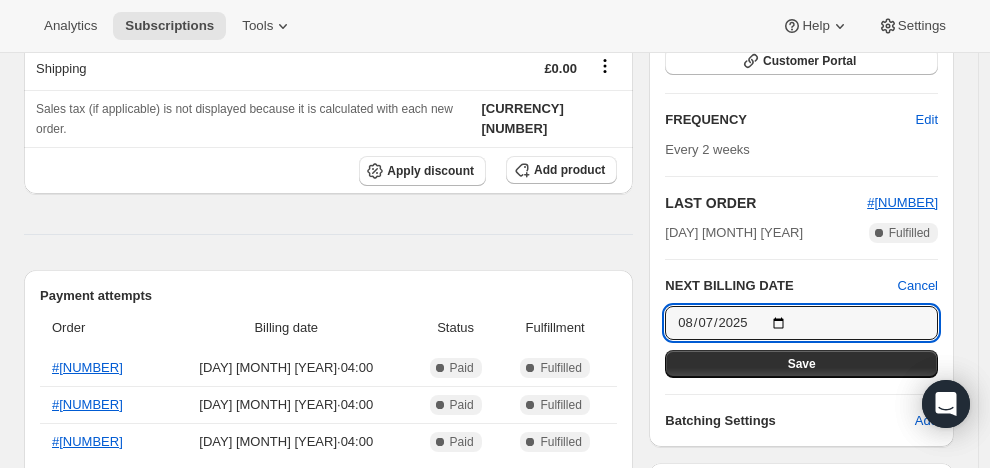 type on "2025-08-07" 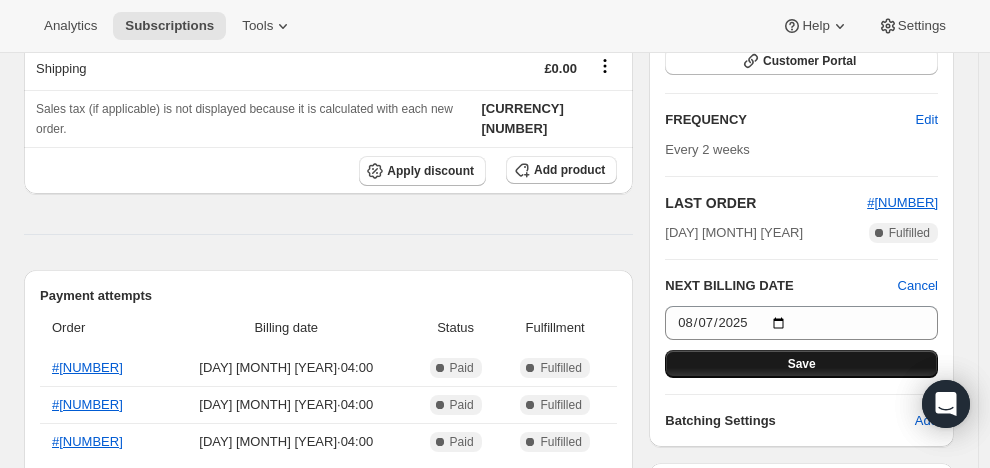 click on "Save" at bounding box center (801, 364) 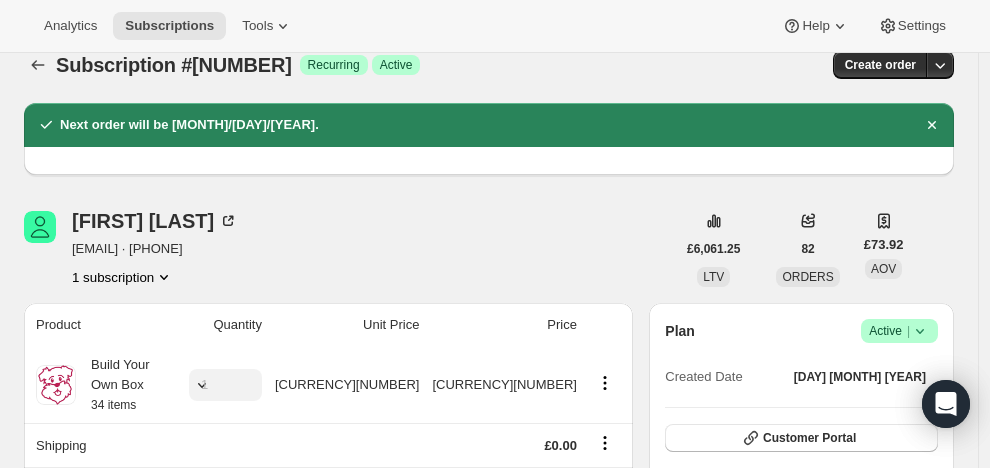 scroll, scrollTop: 0, scrollLeft: 0, axis: both 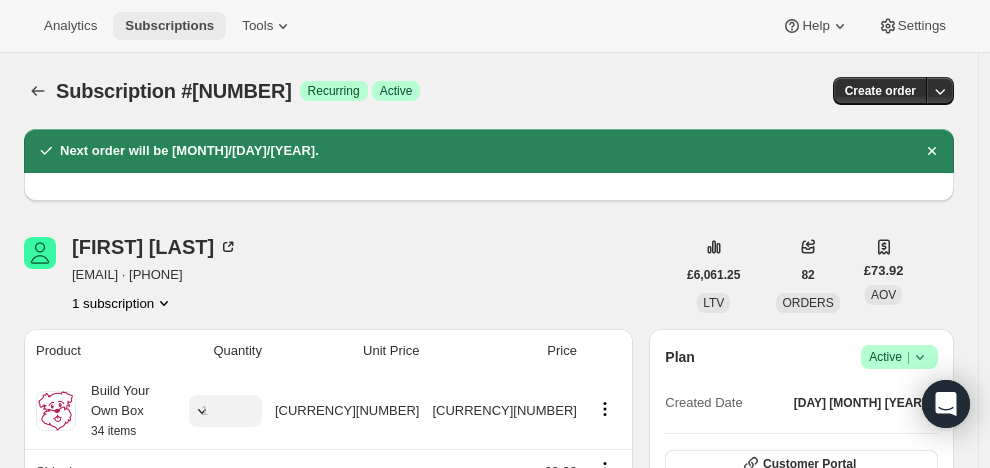 click on "Subscriptions" at bounding box center (169, 26) 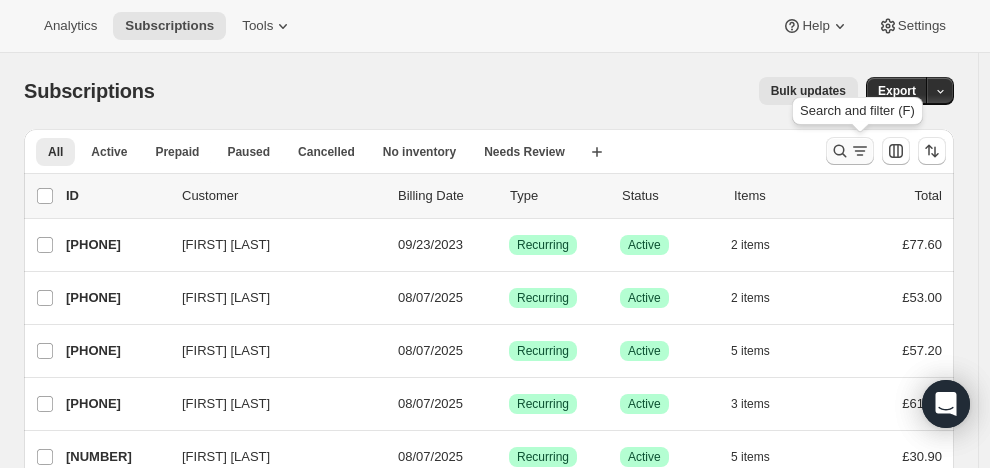 click 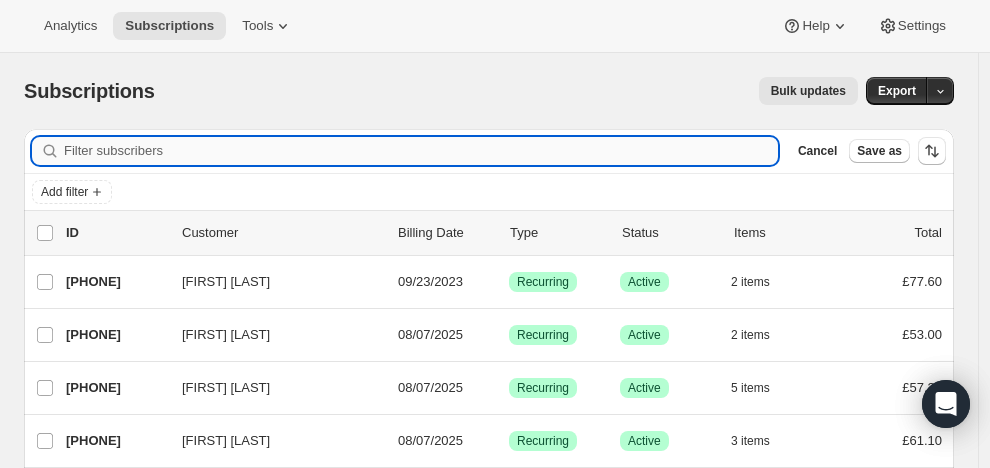 click on "Filter subscribers" at bounding box center [421, 151] 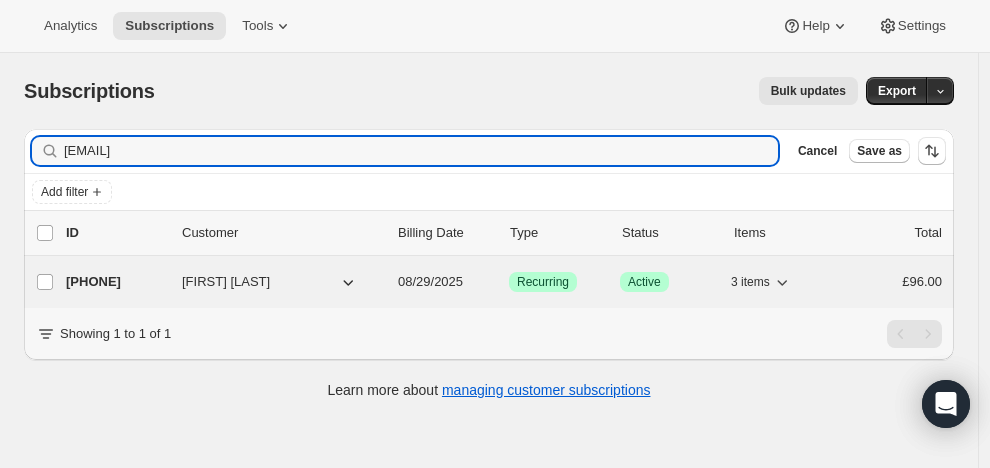 type on "[EMAIL]" 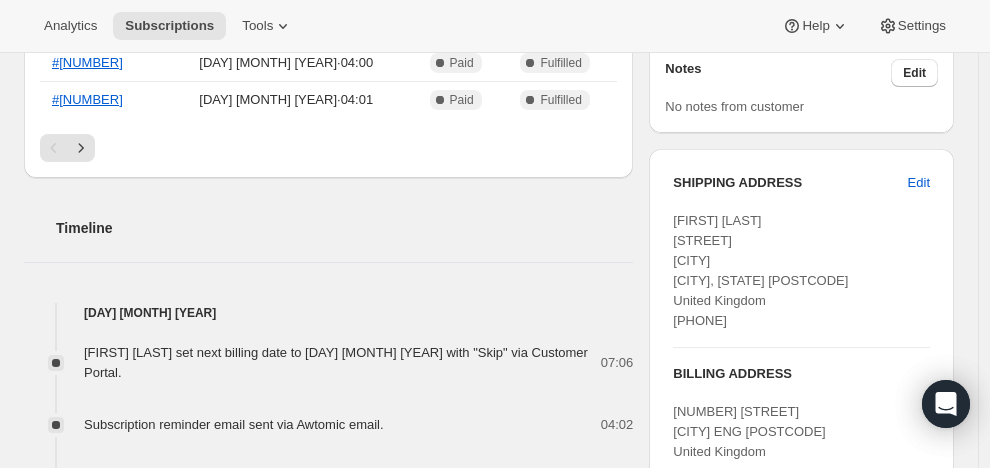 scroll, scrollTop: 728, scrollLeft: 0, axis: vertical 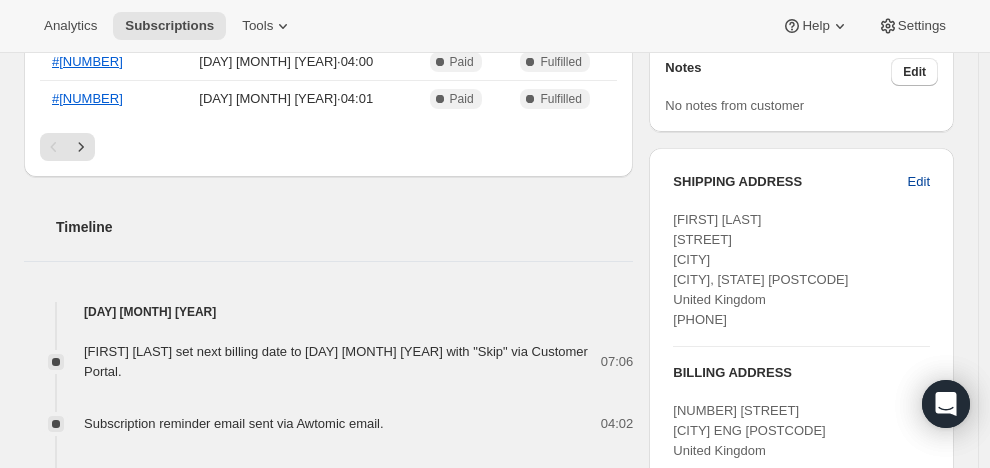 click on "Edit" at bounding box center (919, 182) 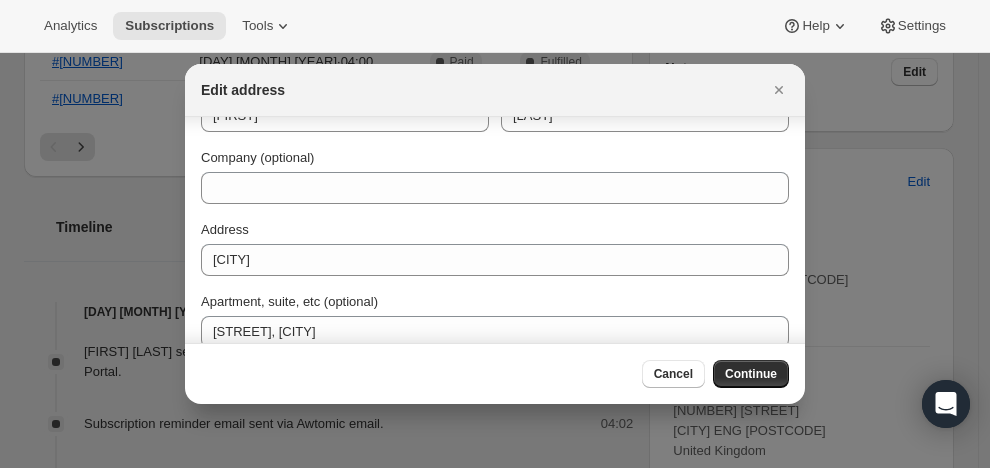 scroll, scrollTop: 60, scrollLeft: 0, axis: vertical 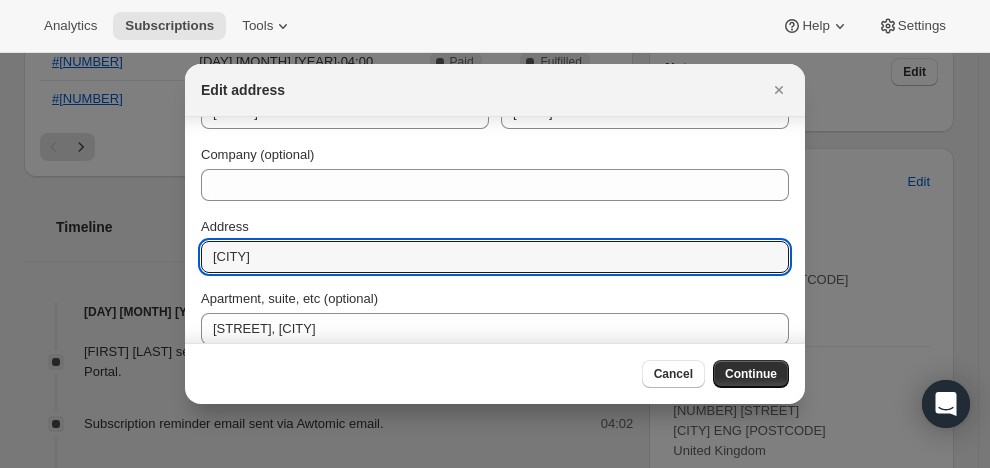 drag, startPoint x: 295, startPoint y: 259, endPoint x: 196, endPoint y: 265, distance: 99.18165 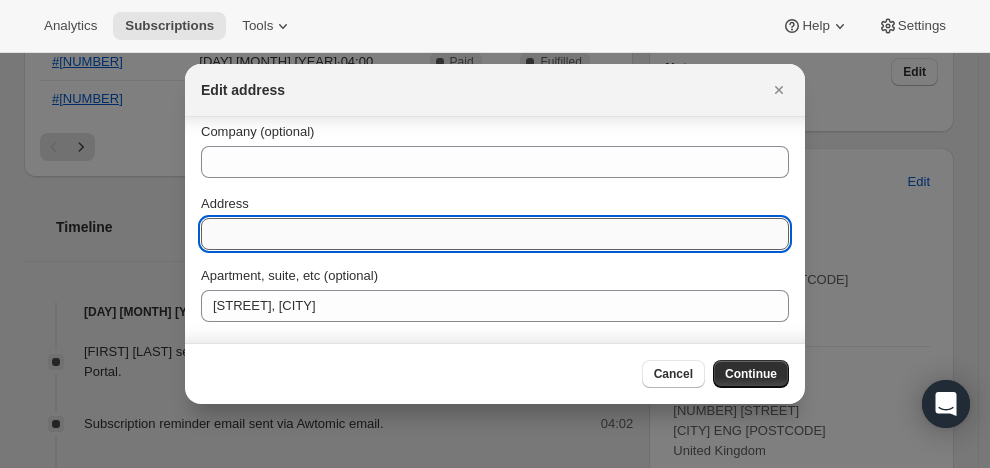 scroll, scrollTop: 152, scrollLeft: 0, axis: vertical 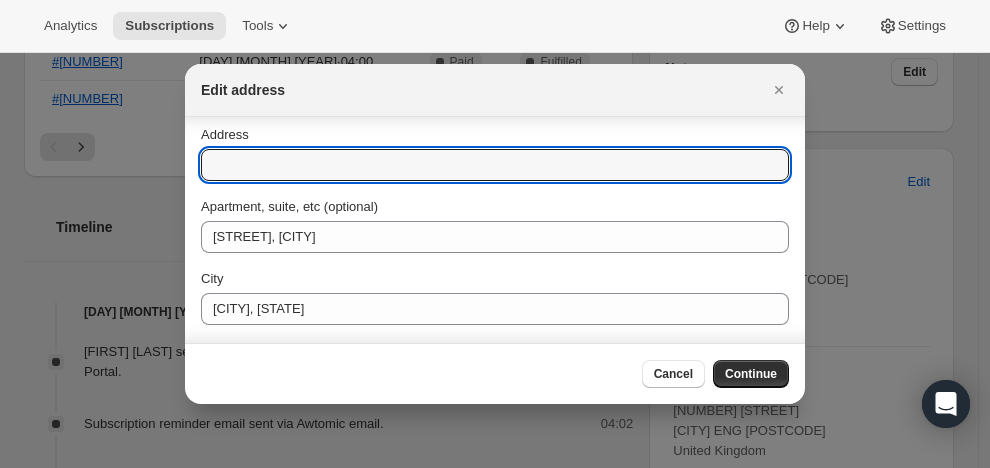 type 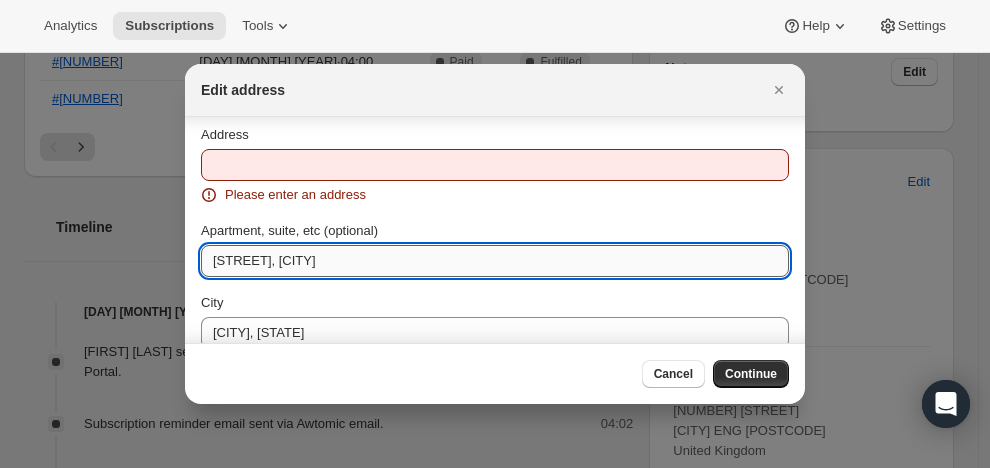 drag, startPoint x: 397, startPoint y: 240, endPoint x: 222, endPoint y: 261, distance: 176.2555 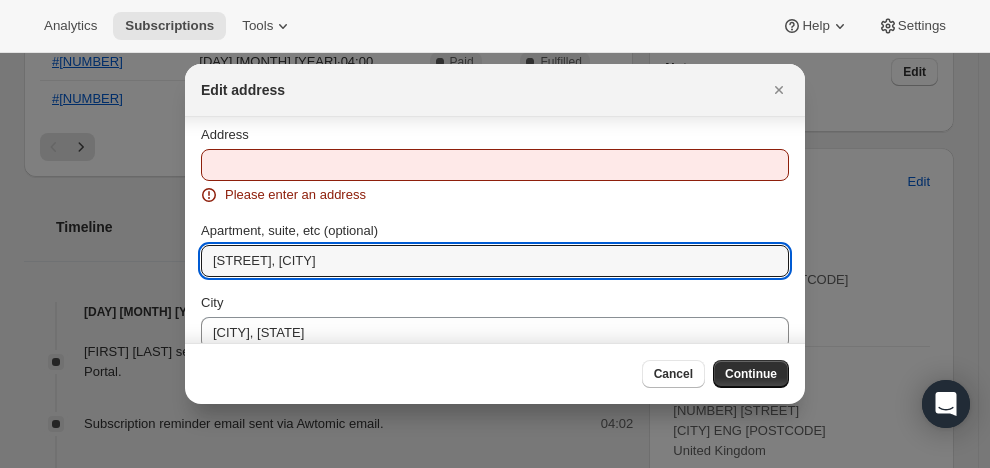 drag, startPoint x: 395, startPoint y: 260, endPoint x: 197, endPoint y: 271, distance: 198.30531 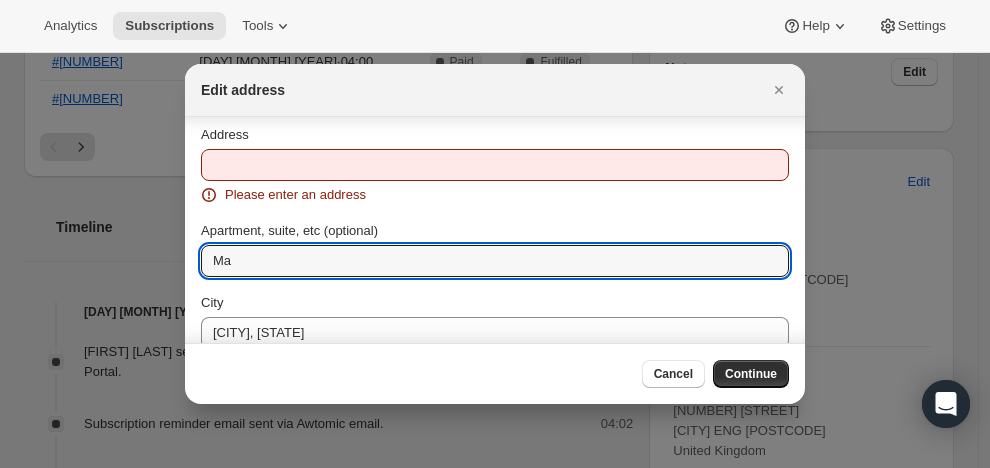 type on "M" 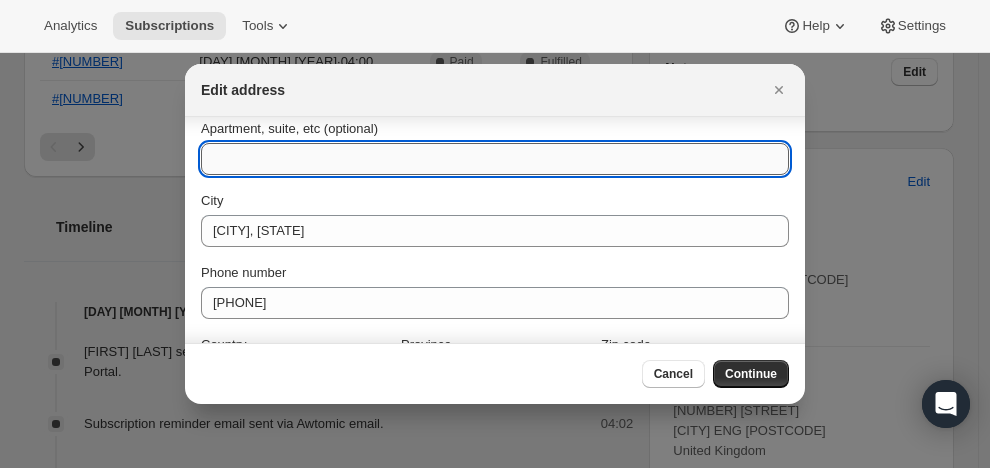 scroll, scrollTop: 261, scrollLeft: 0, axis: vertical 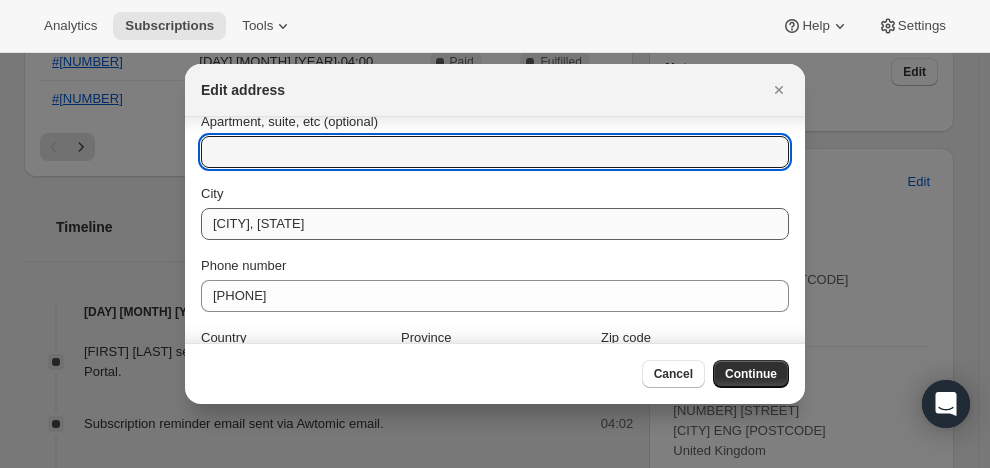 type 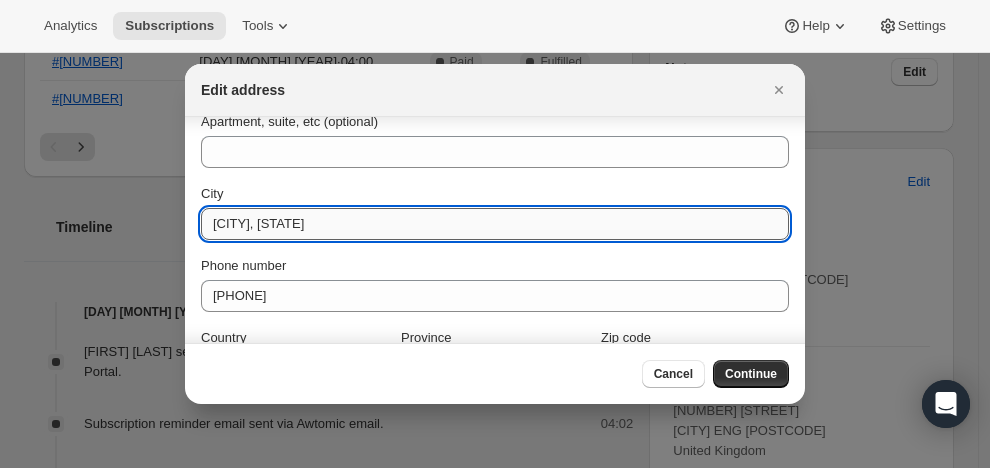 drag, startPoint x: 365, startPoint y: 221, endPoint x: 205, endPoint y: 231, distance: 160.3122 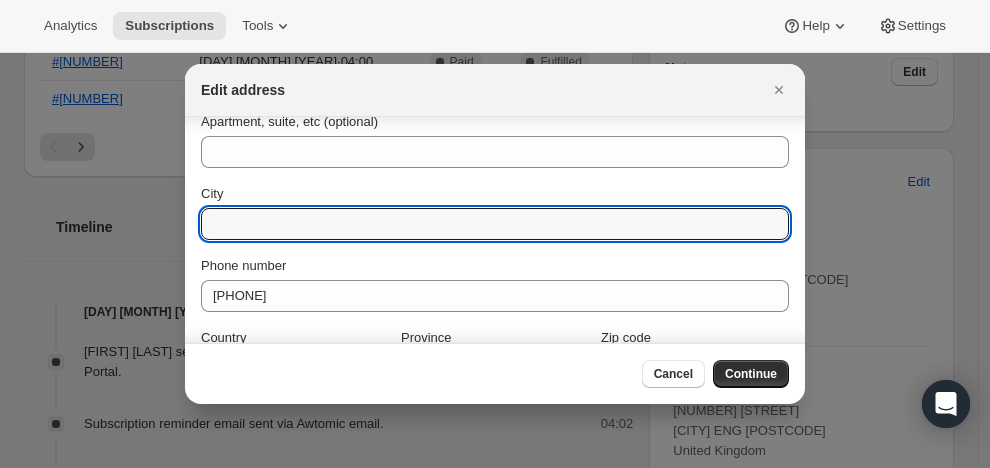 type 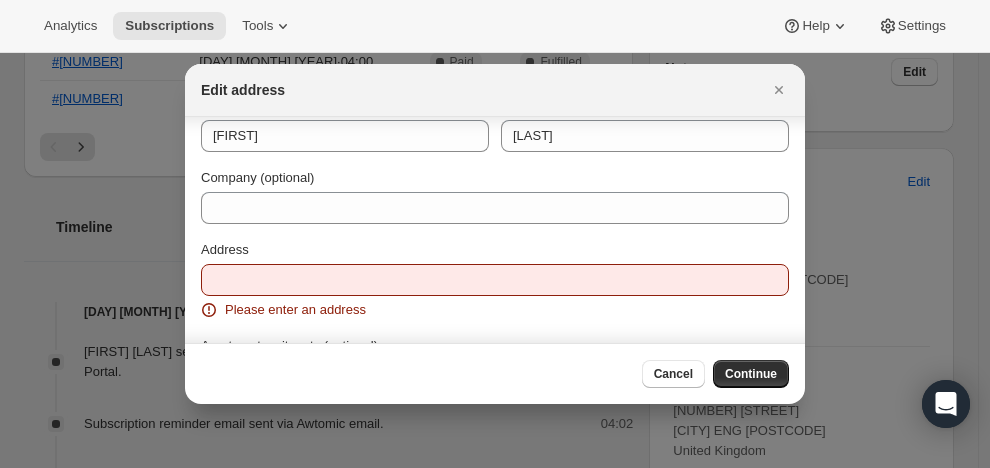 scroll, scrollTop: 66, scrollLeft: 0, axis: vertical 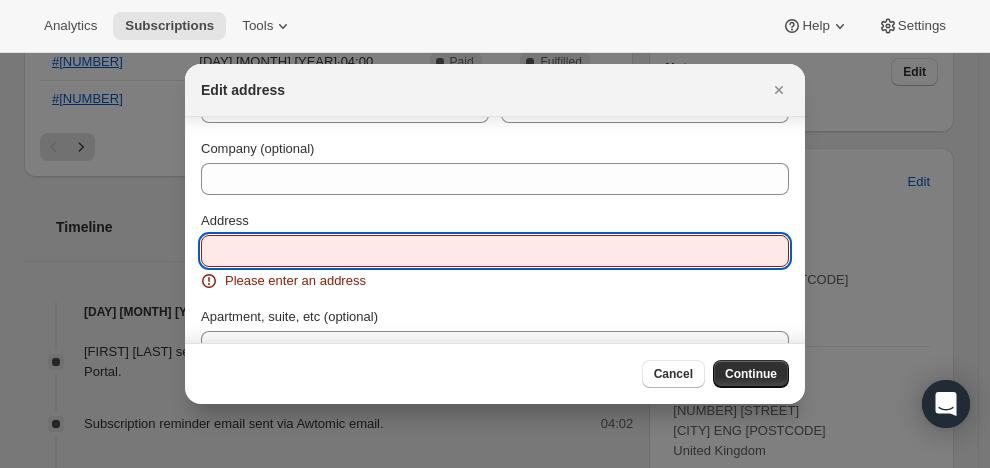 click on "Address" at bounding box center (495, 251) 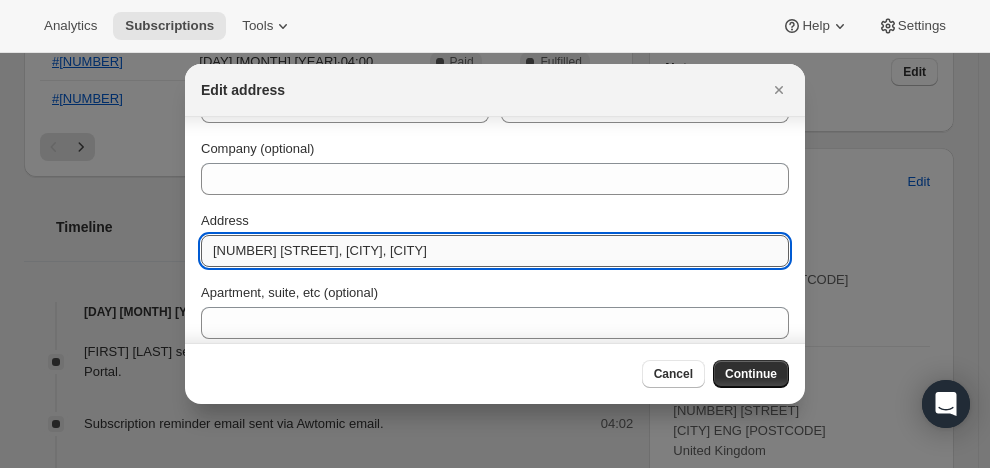 drag, startPoint x: 332, startPoint y: 253, endPoint x: 390, endPoint y: 252, distance: 58.00862 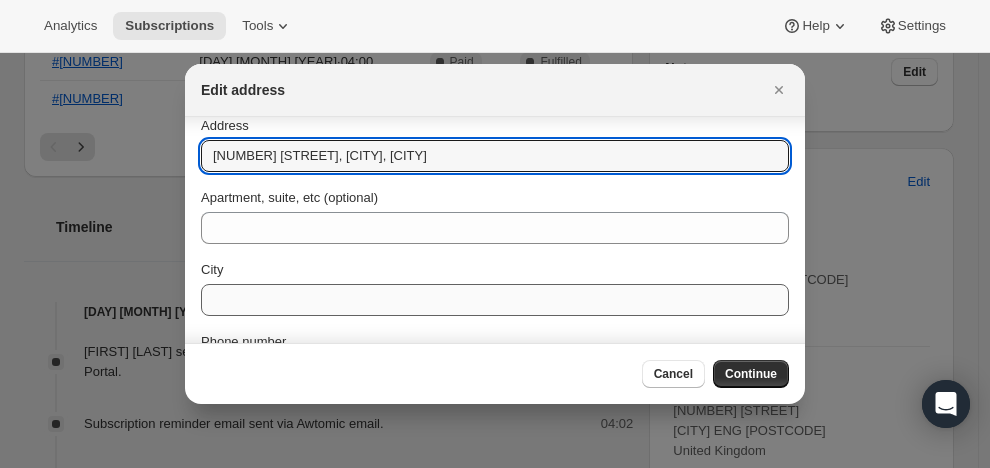 scroll, scrollTop: 159, scrollLeft: 0, axis: vertical 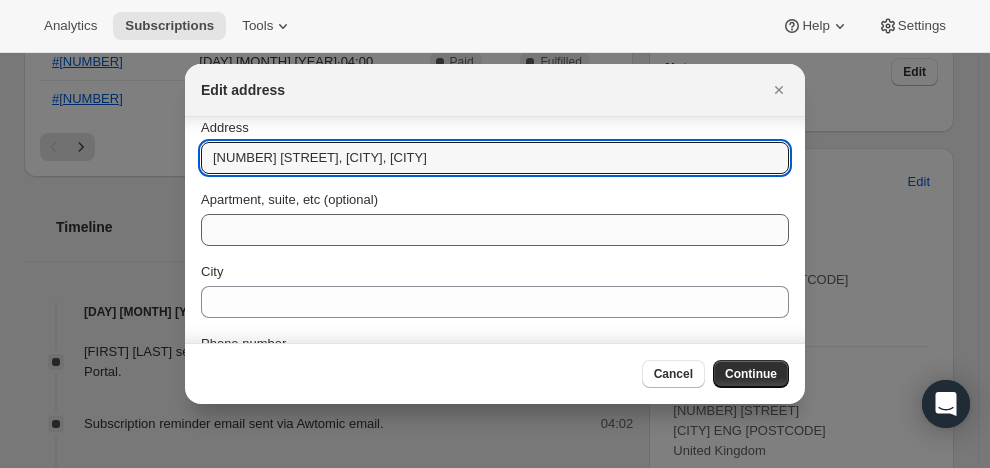 type on "[NUMBER] [STREET], [CITY], [CITY]" 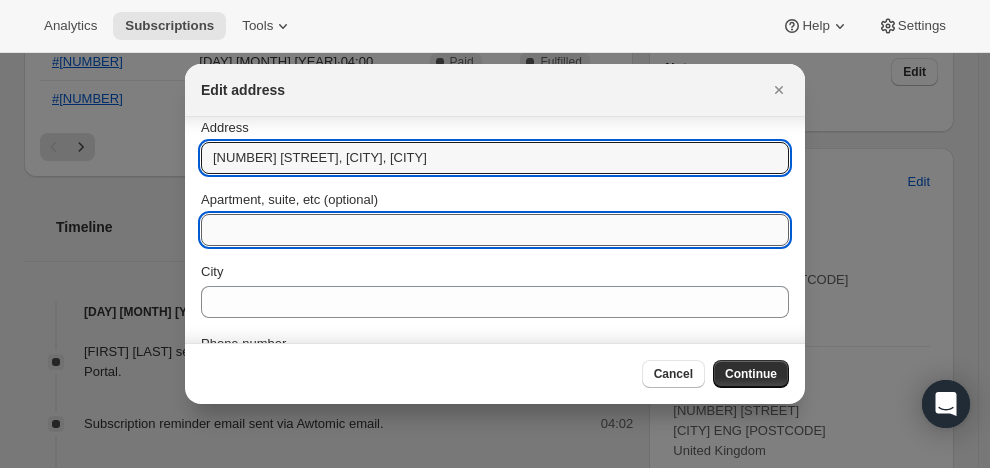 click on "Apartment, suite, etc (optional)" at bounding box center [495, 230] 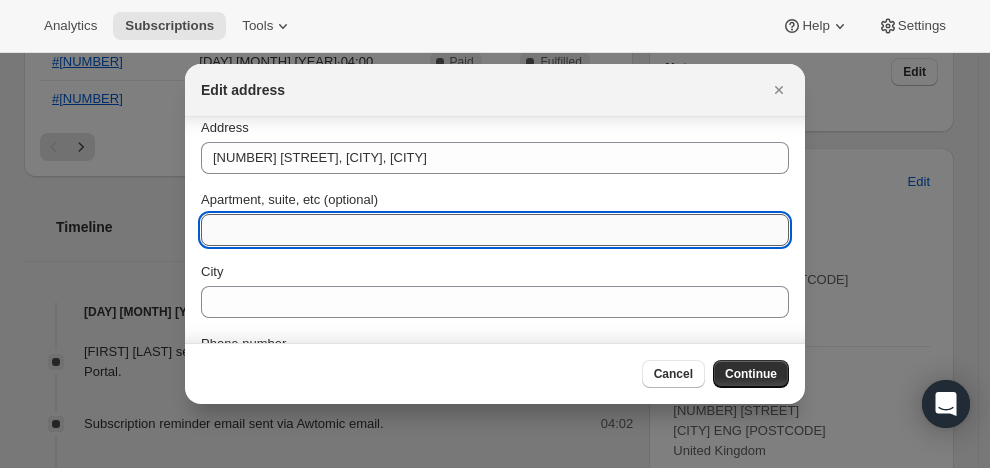 paste on "[CITY]," 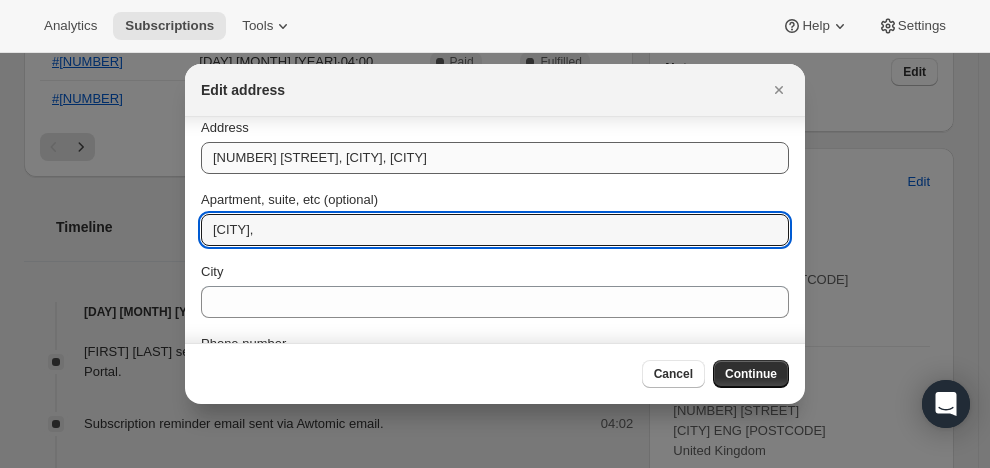 type on "[CITY]," 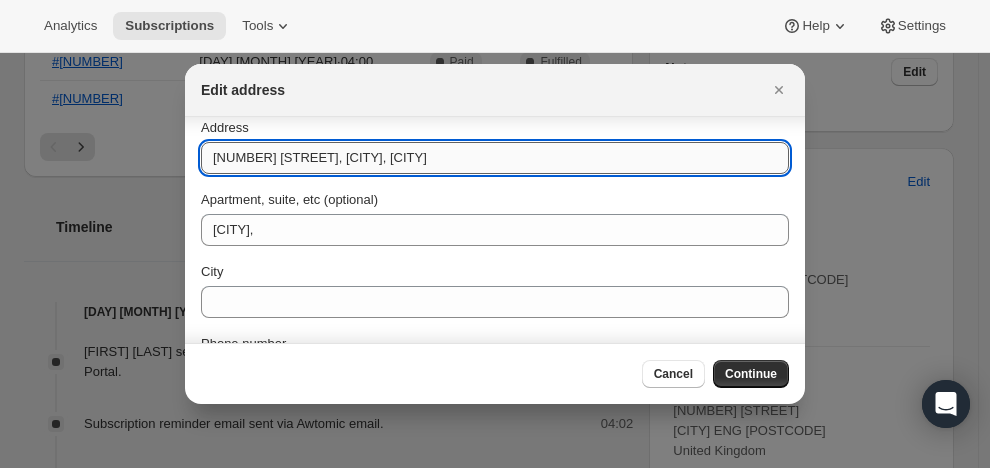 drag, startPoint x: 396, startPoint y: 162, endPoint x: 453, endPoint y: 164, distance: 57.035076 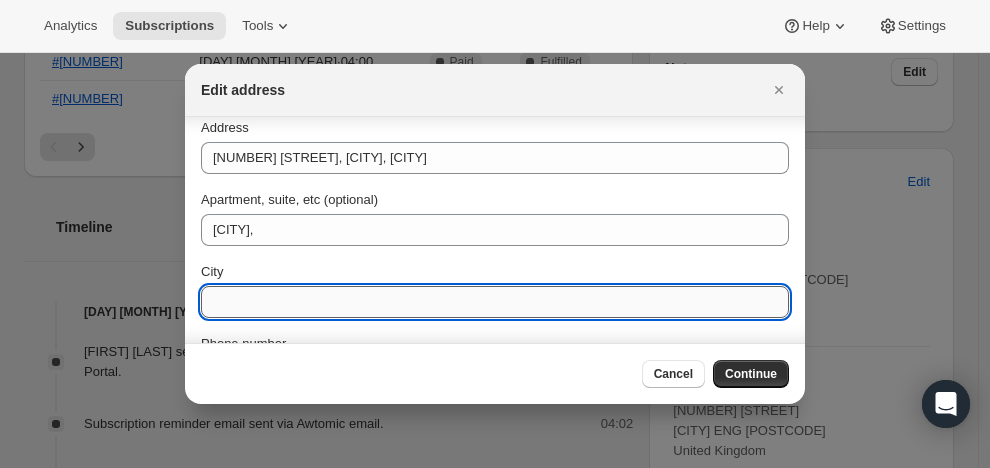 click on "City" at bounding box center (495, 302) 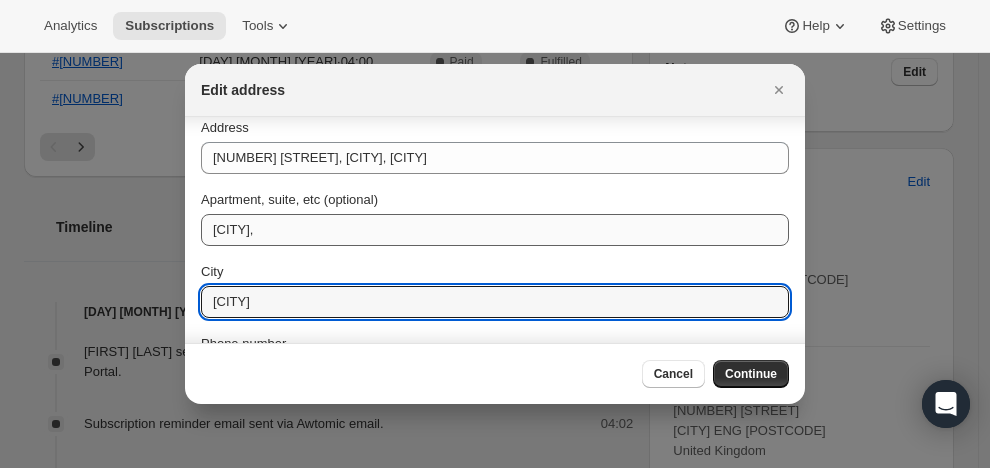 type on "[CITY]" 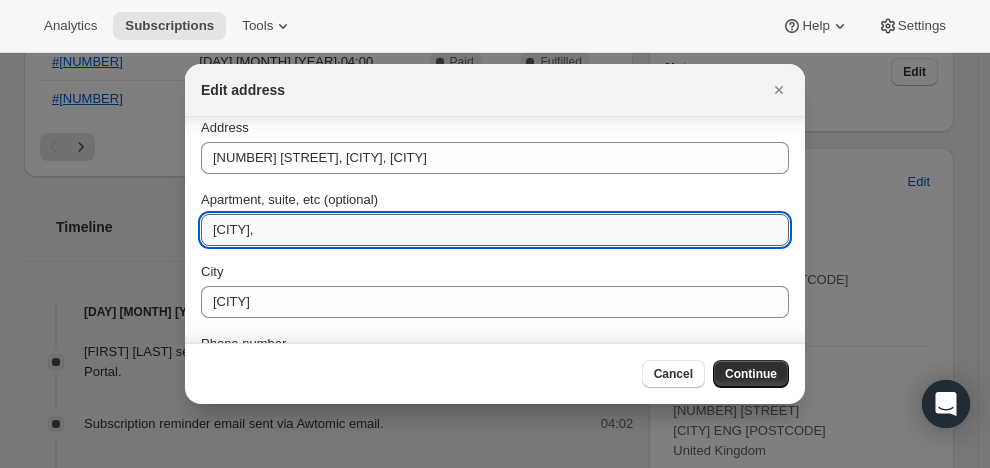click on "[CITY]," at bounding box center [495, 230] 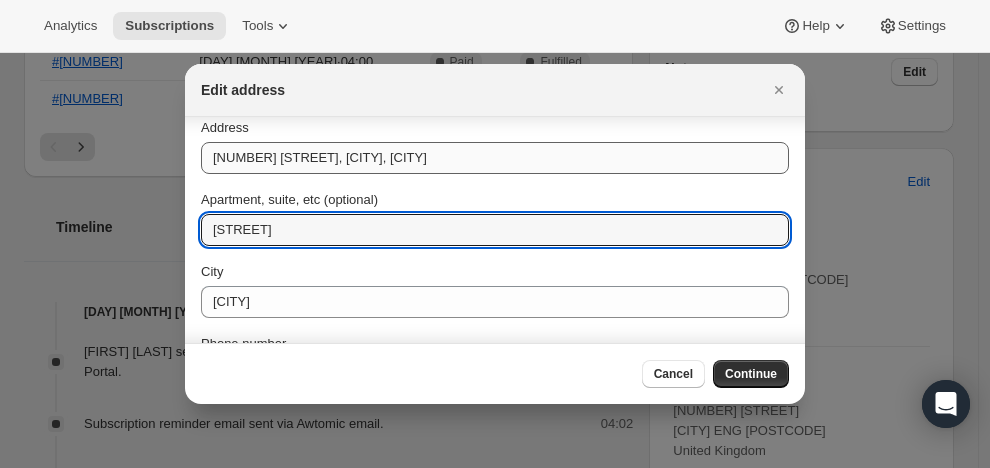 type on "[STREET]" 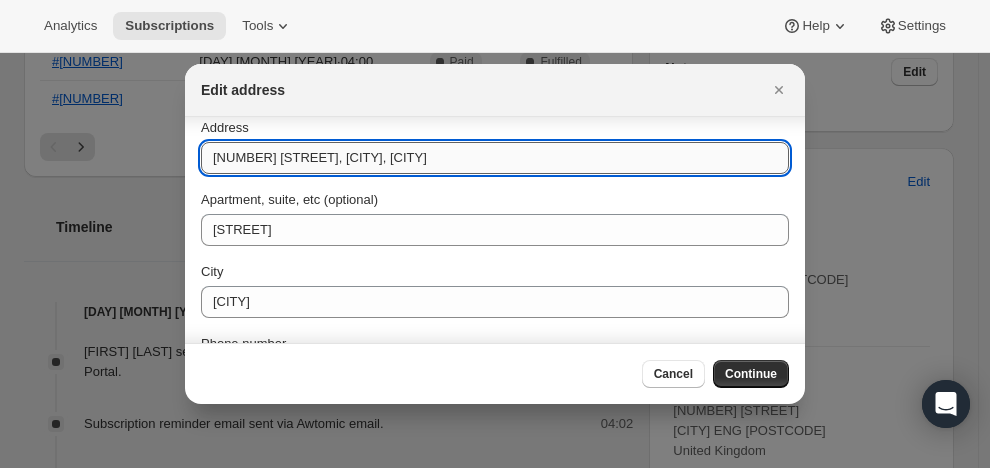 drag, startPoint x: 326, startPoint y: 161, endPoint x: 457, endPoint y: 159, distance: 131.01526 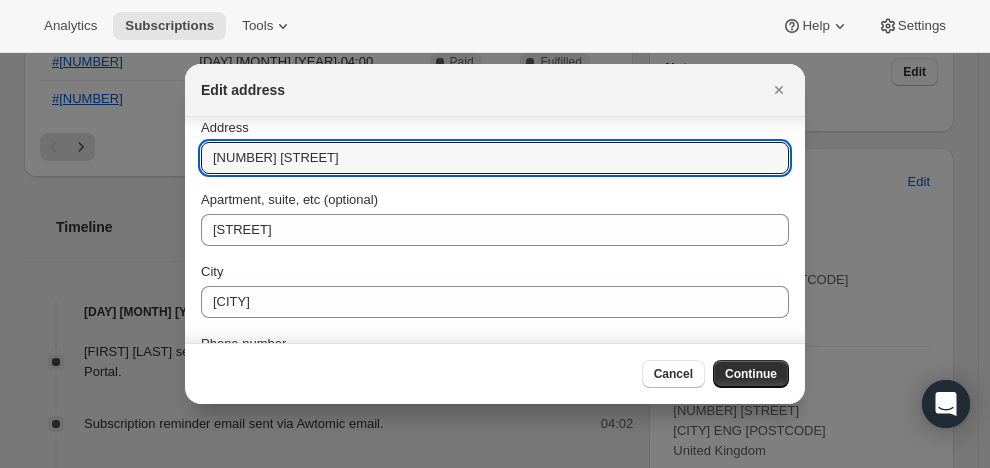 type on "[NUMBER] [STREET]" 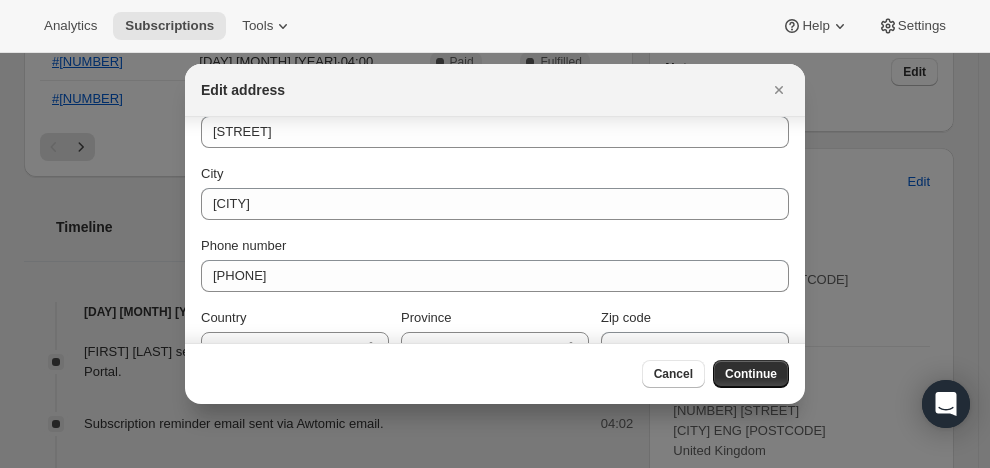 scroll, scrollTop: 294, scrollLeft: 0, axis: vertical 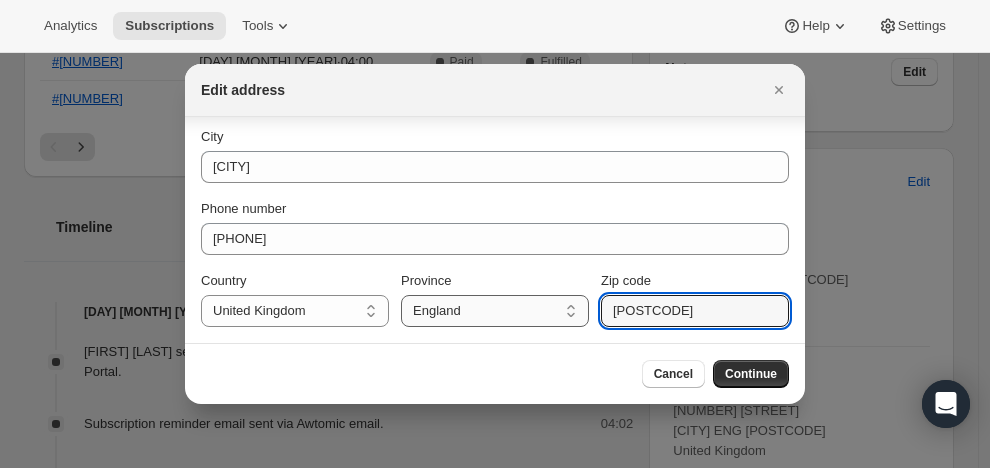 drag, startPoint x: 681, startPoint y: 309, endPoint x: 555, endPoint y: 296, distance: 126.66886 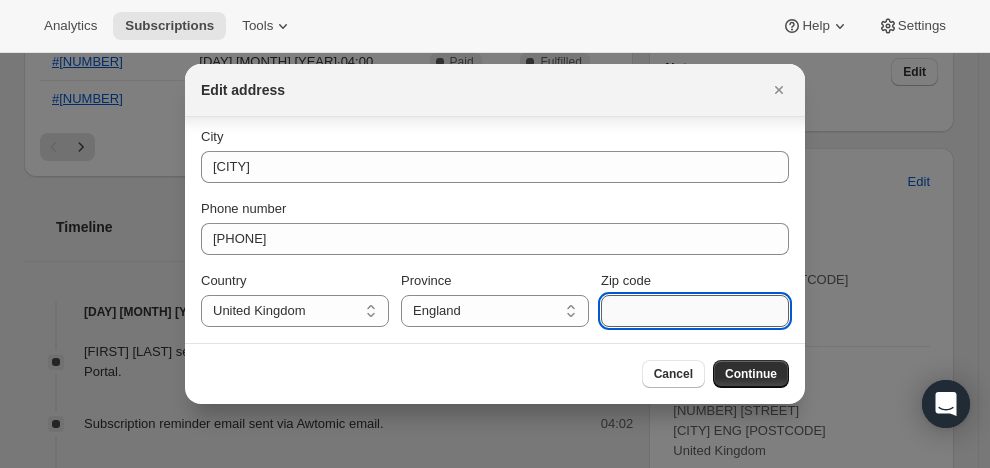 click on "Zip code" at bounding box center [695, 311] 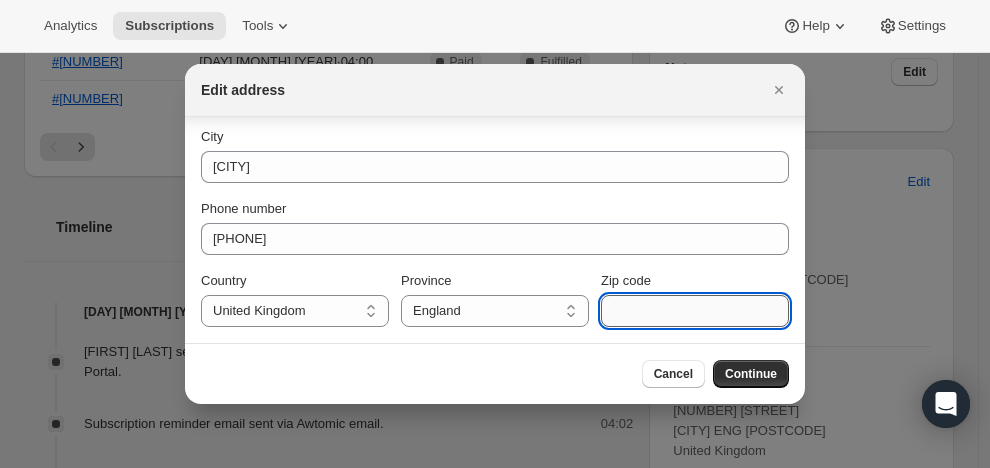 paste on "[POSTCODE]." 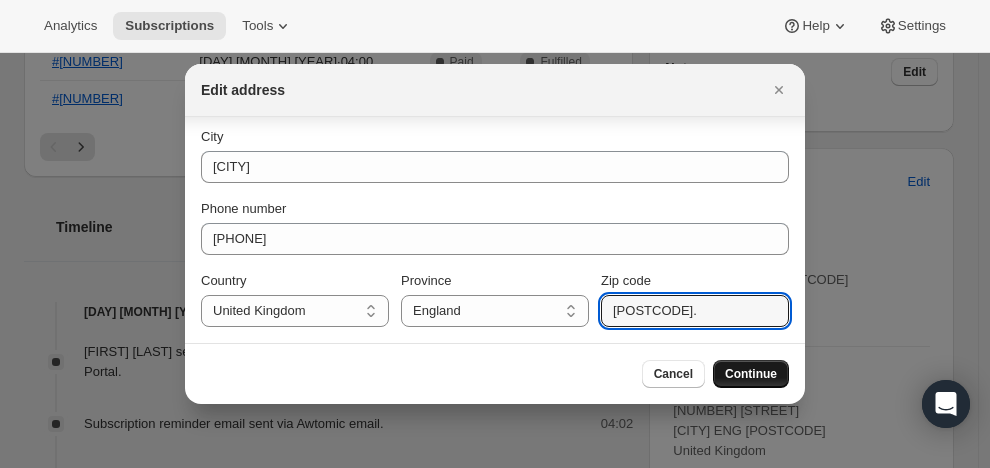 type on "[POSTCODE]." 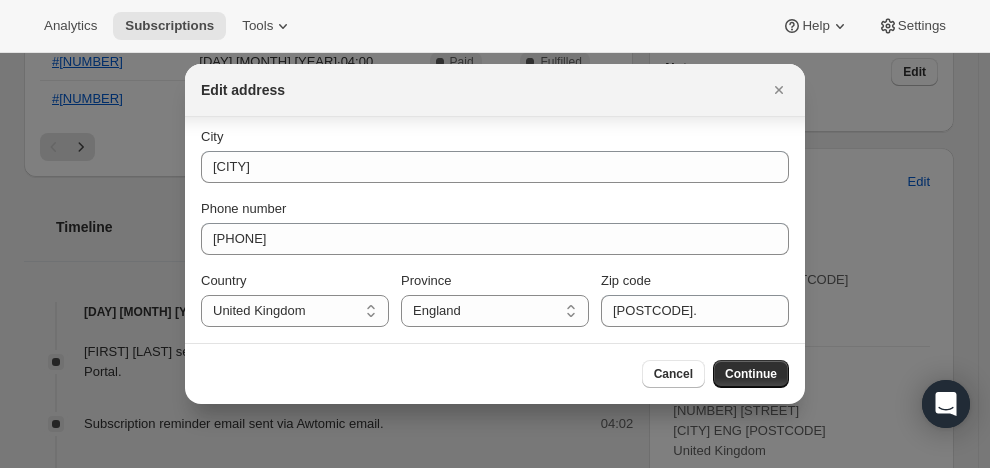 scroll, scrollTop: 64, scrollLeft: 0, axis: vertical 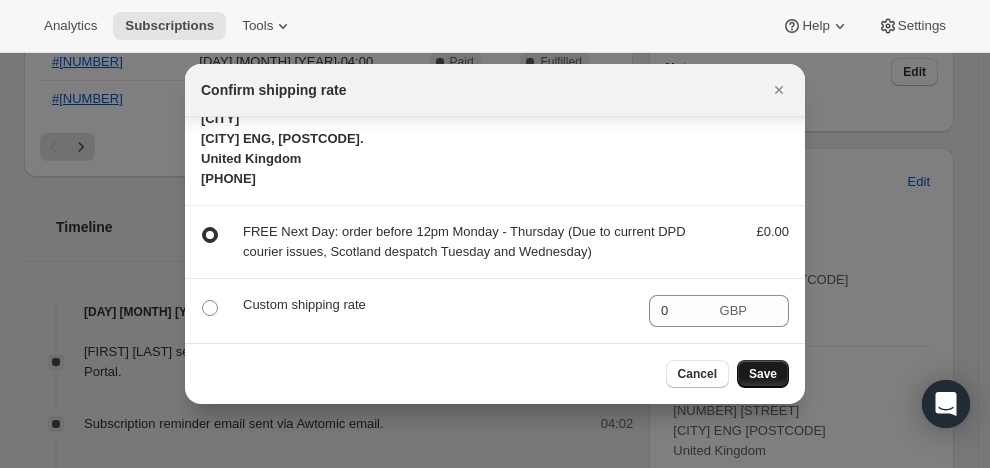 click on "Save" at bounding box center [763, 374] 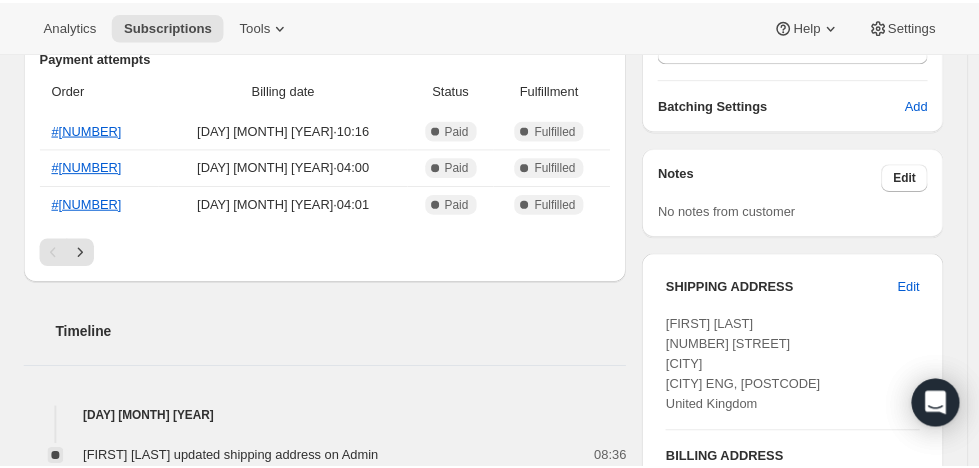 scroll, scrollTop: 848, scrollLeft: 0, axis: vertical 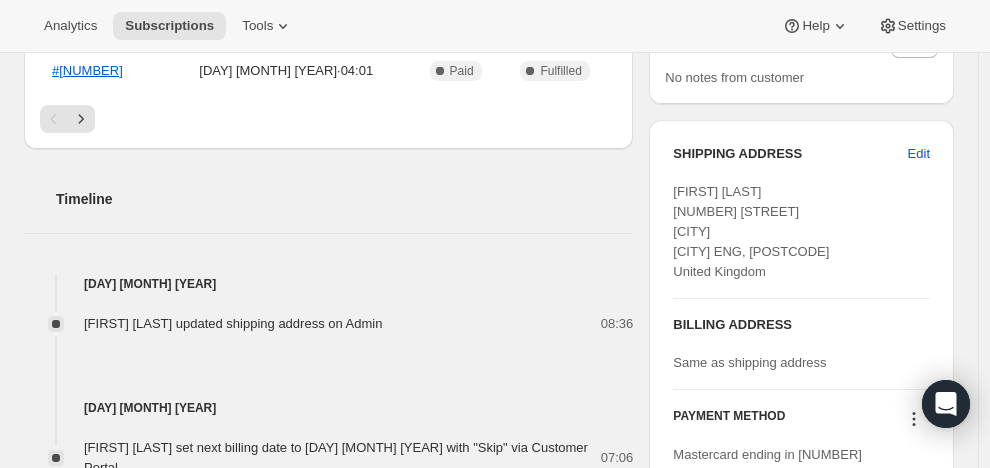 drag, startPoint x: 689, startPoint y: 175, endPoint x: 800, endPoint y: 270, distance: 146.1027 